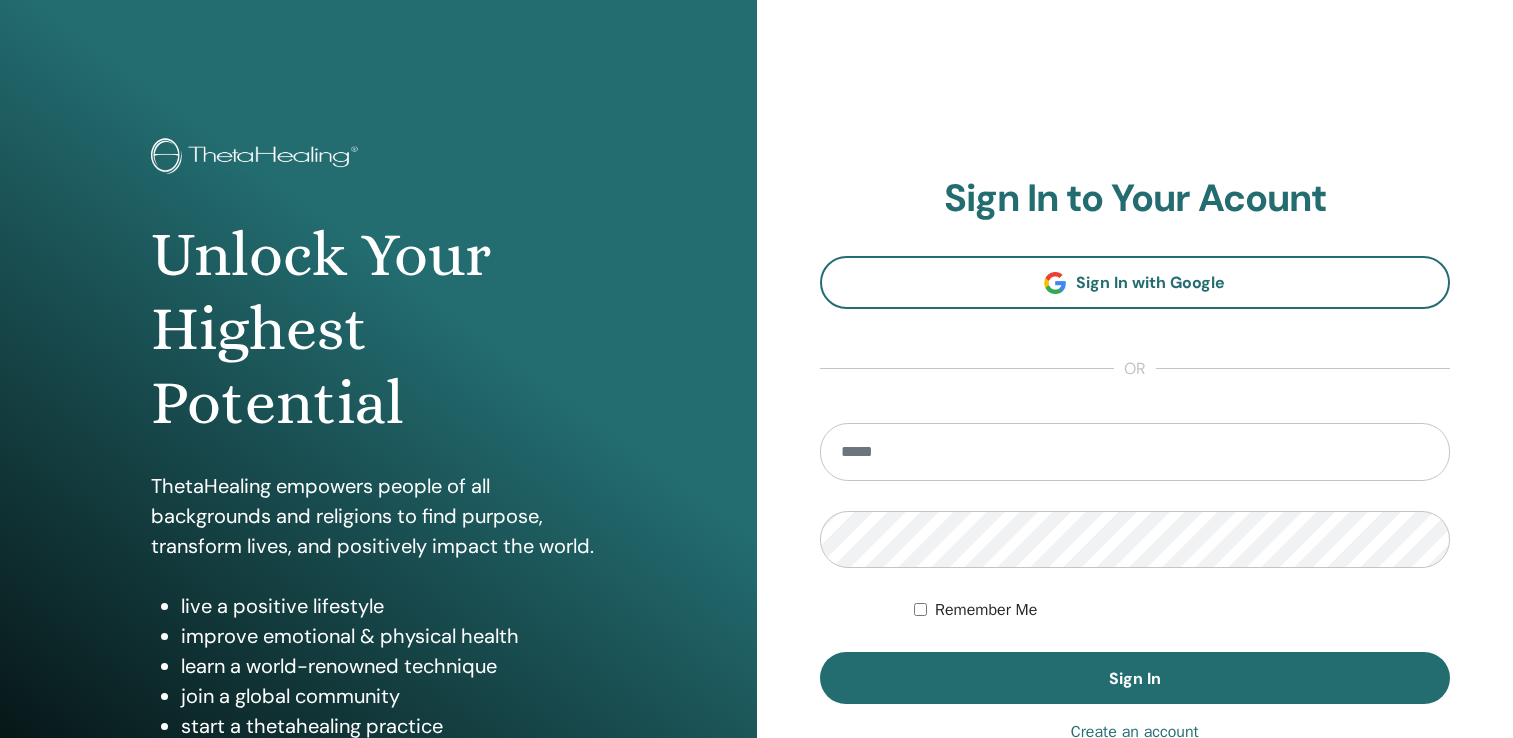 scroll, scrollTop: 0, scrollLeft: 0, axis: both 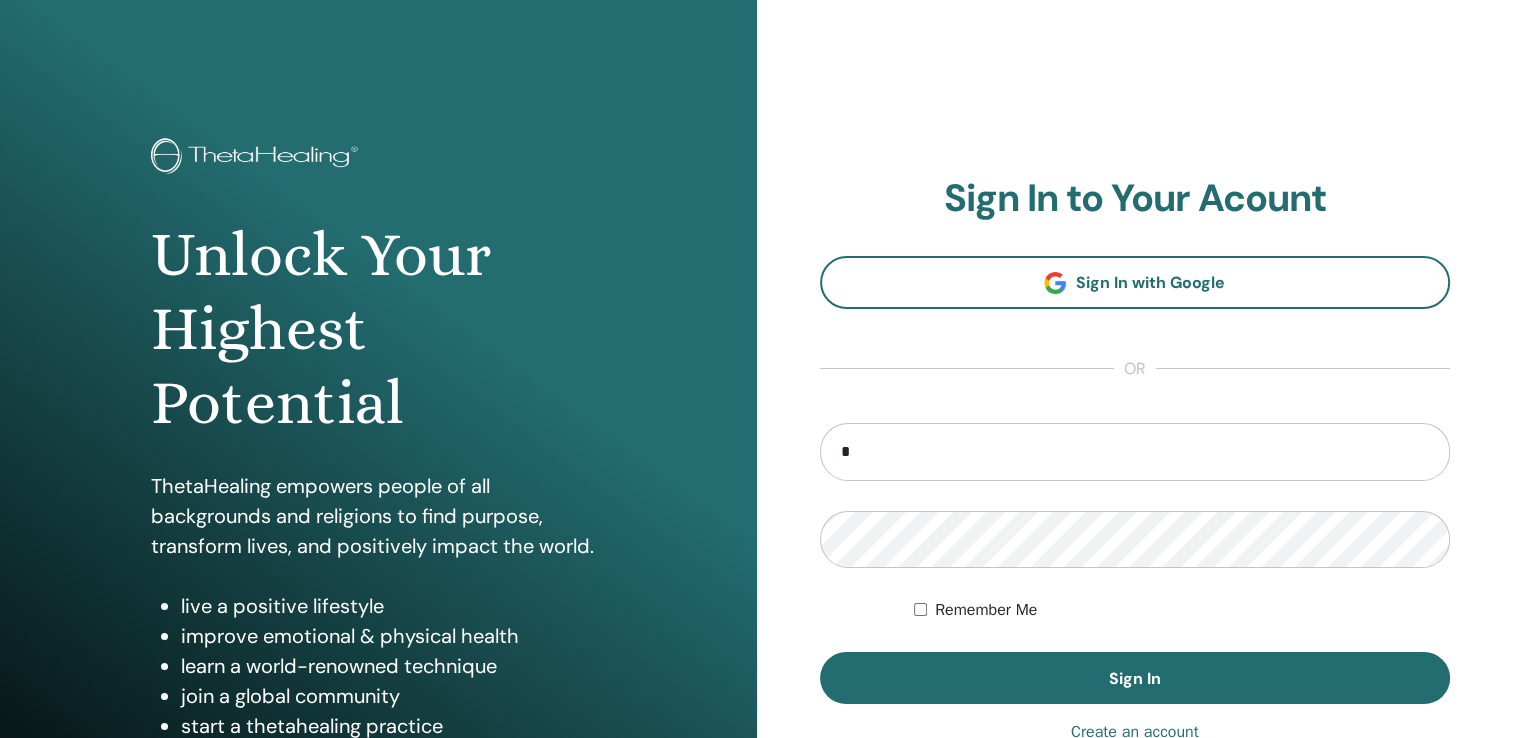 type on "**********" 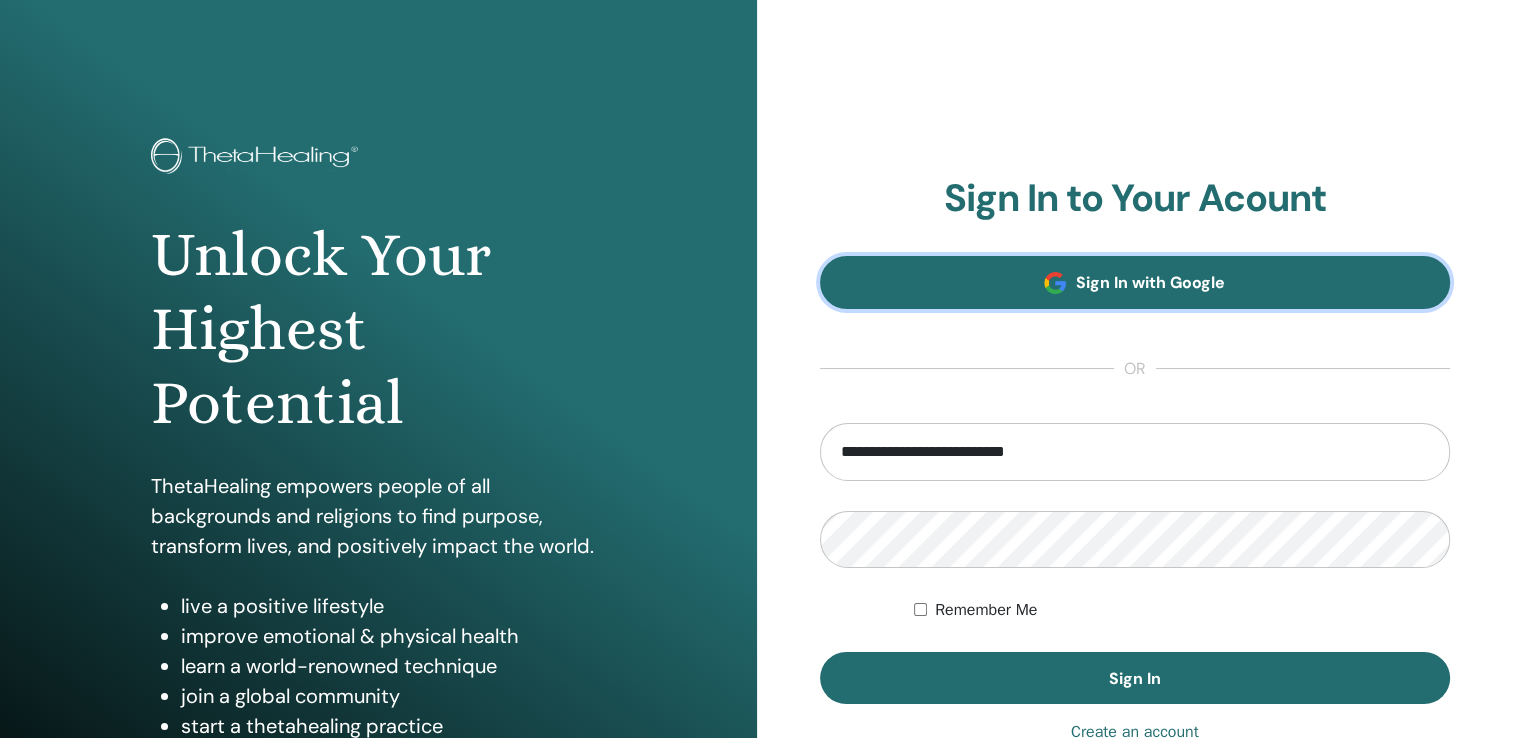 click on "Sign In with Google" at bounding box center [1135, 282] 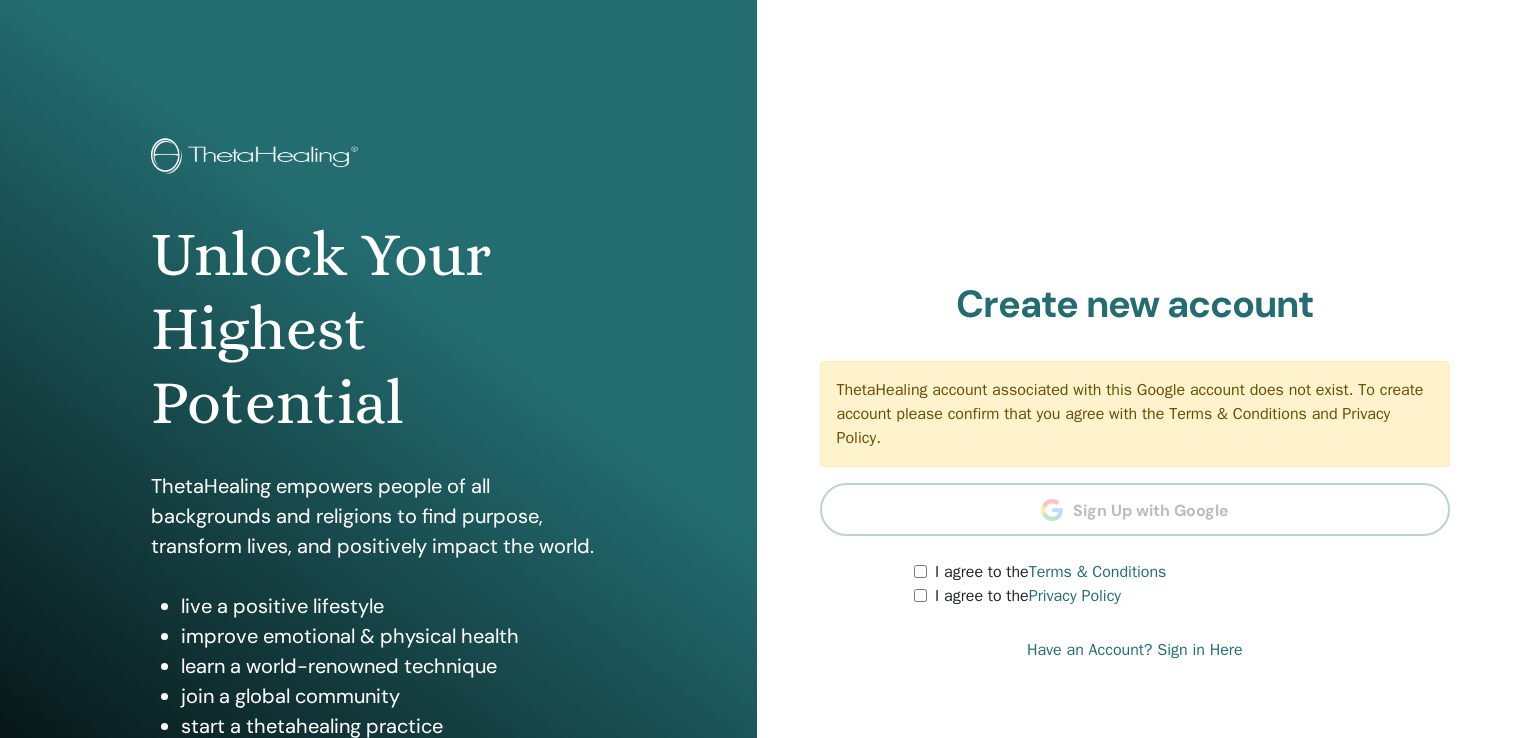scroll, scrollTop: 0, scrollLeft: 0, axis: both 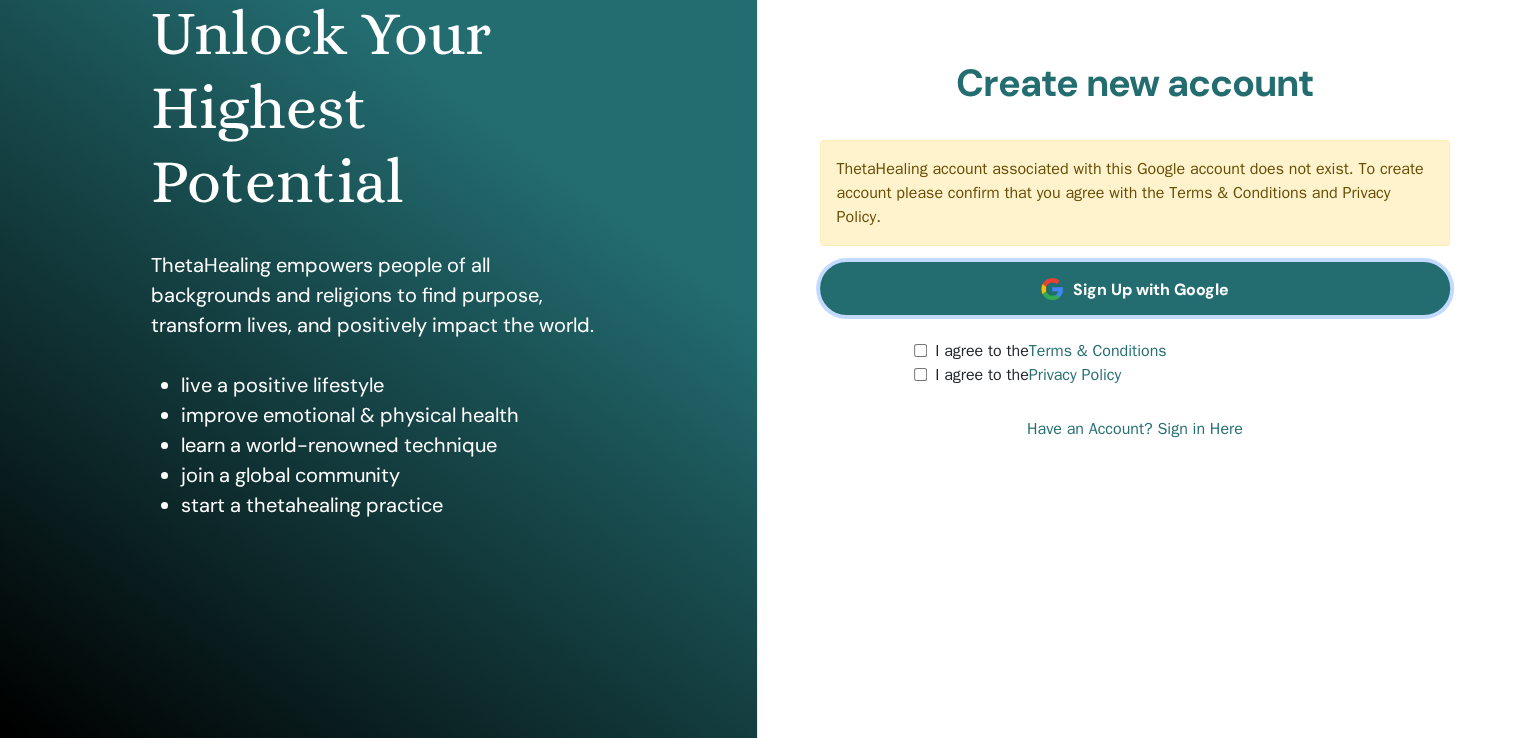 click at bounding box center [1052, 289] 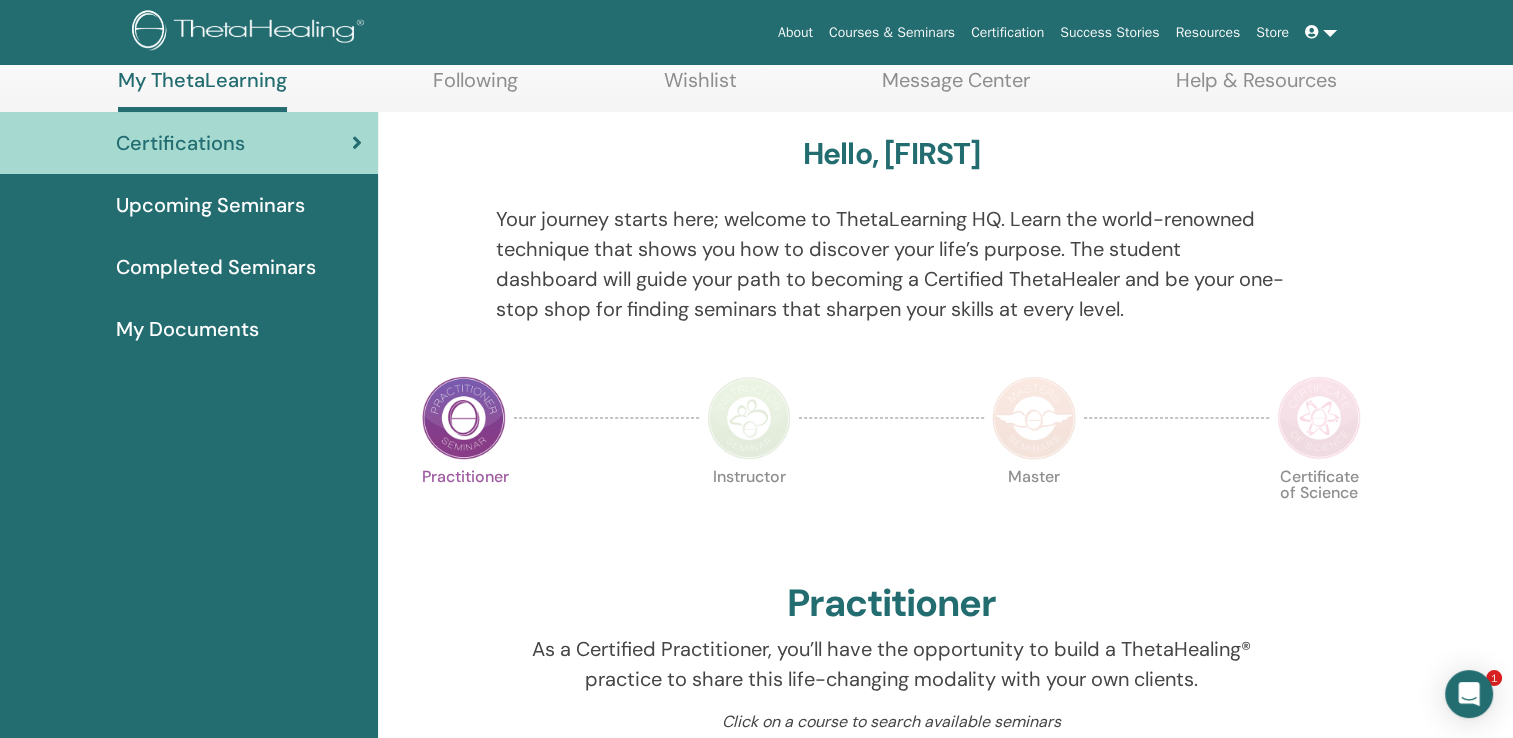 scroll, scrollTop: 231, scrollLeft: 0, axis: vertical 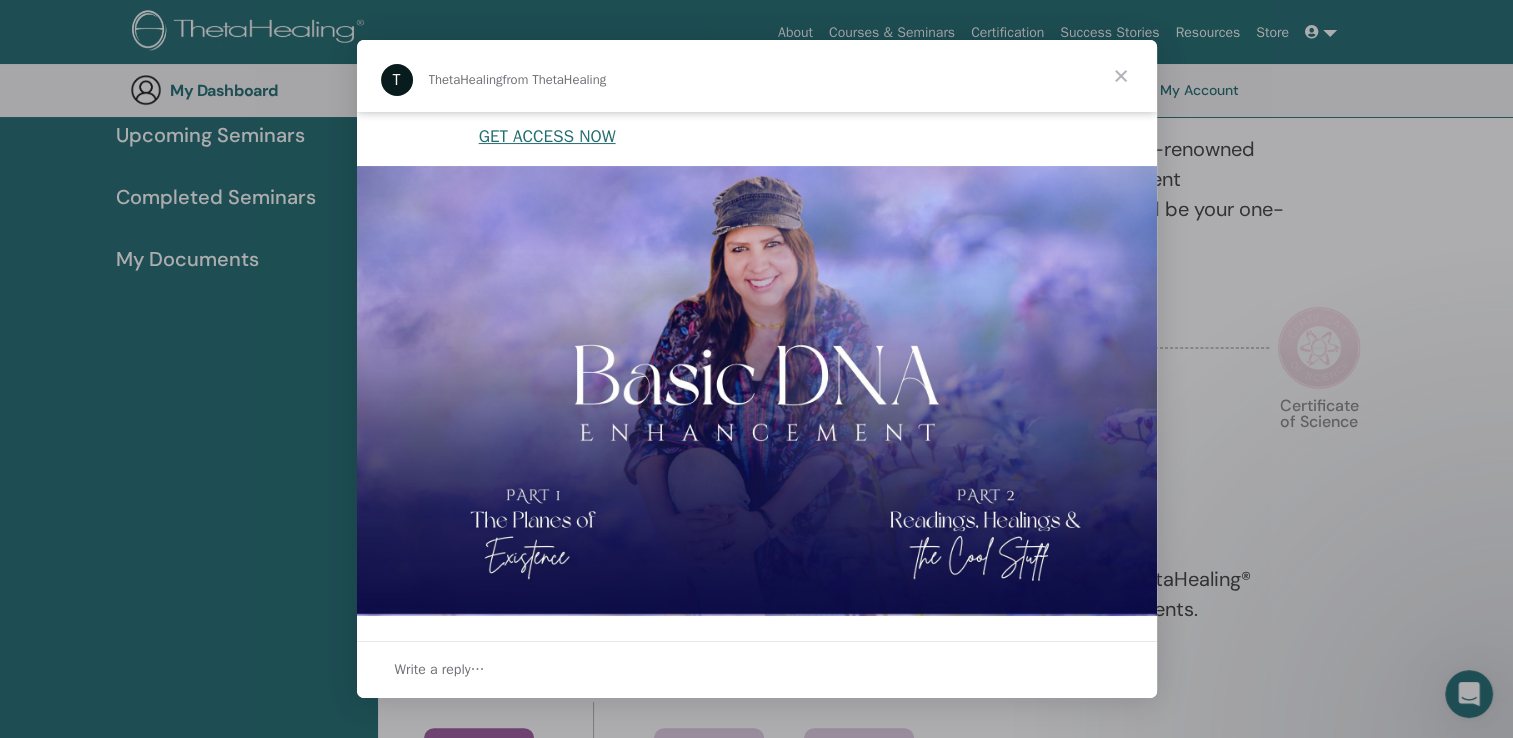 click at bounding box center (756, 369) 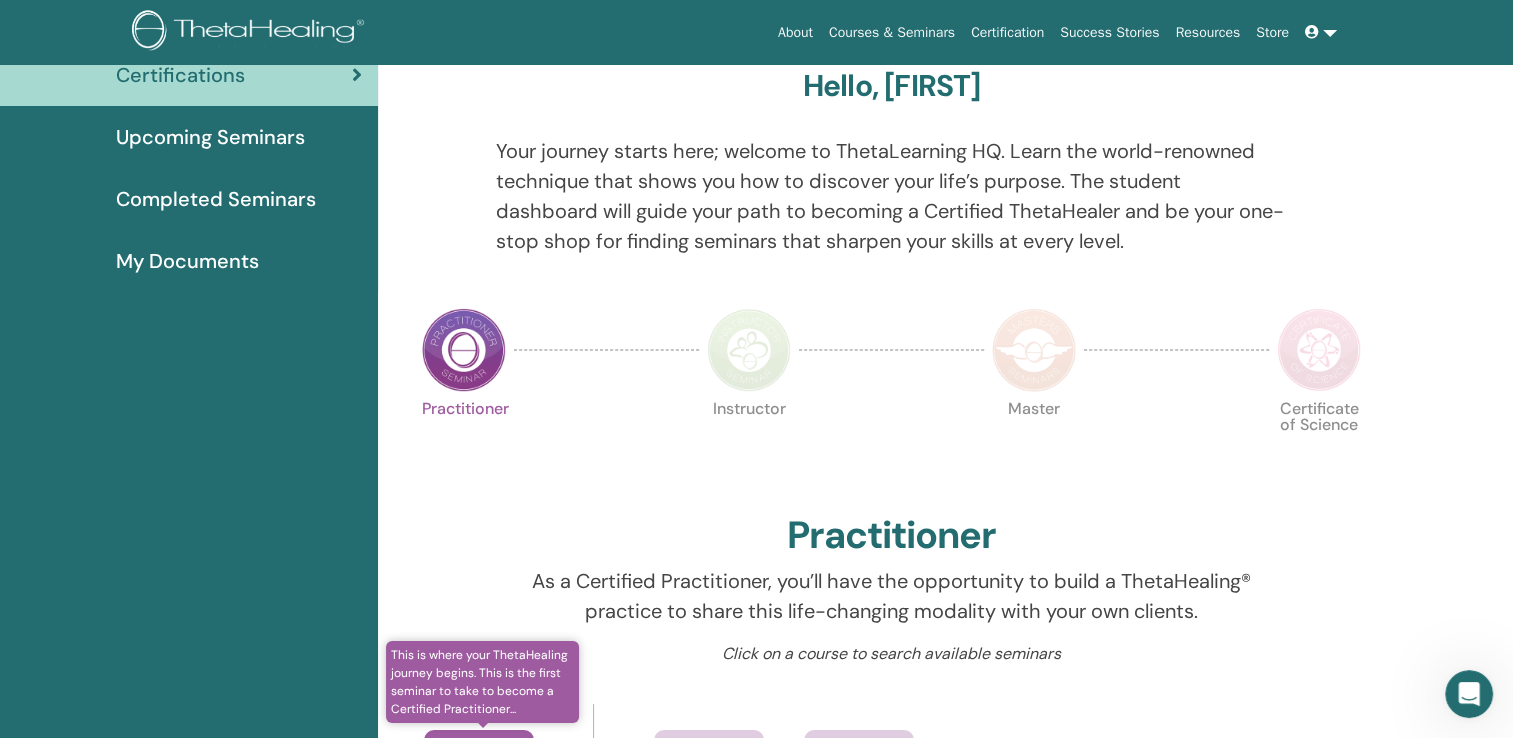 scroll, scrollTop: 0, scrollLeft: 0, axis: both 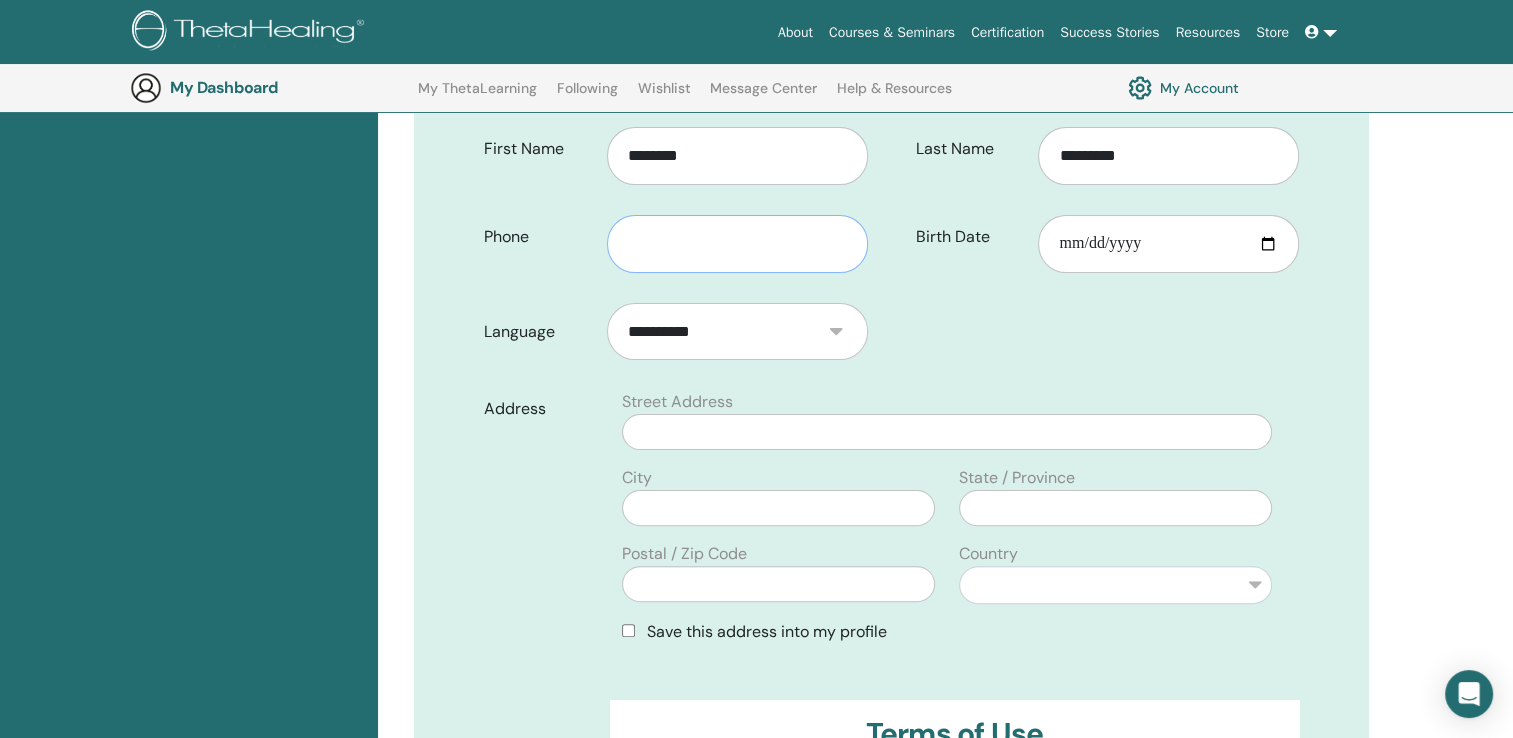 click at bounding box center [737, 244] 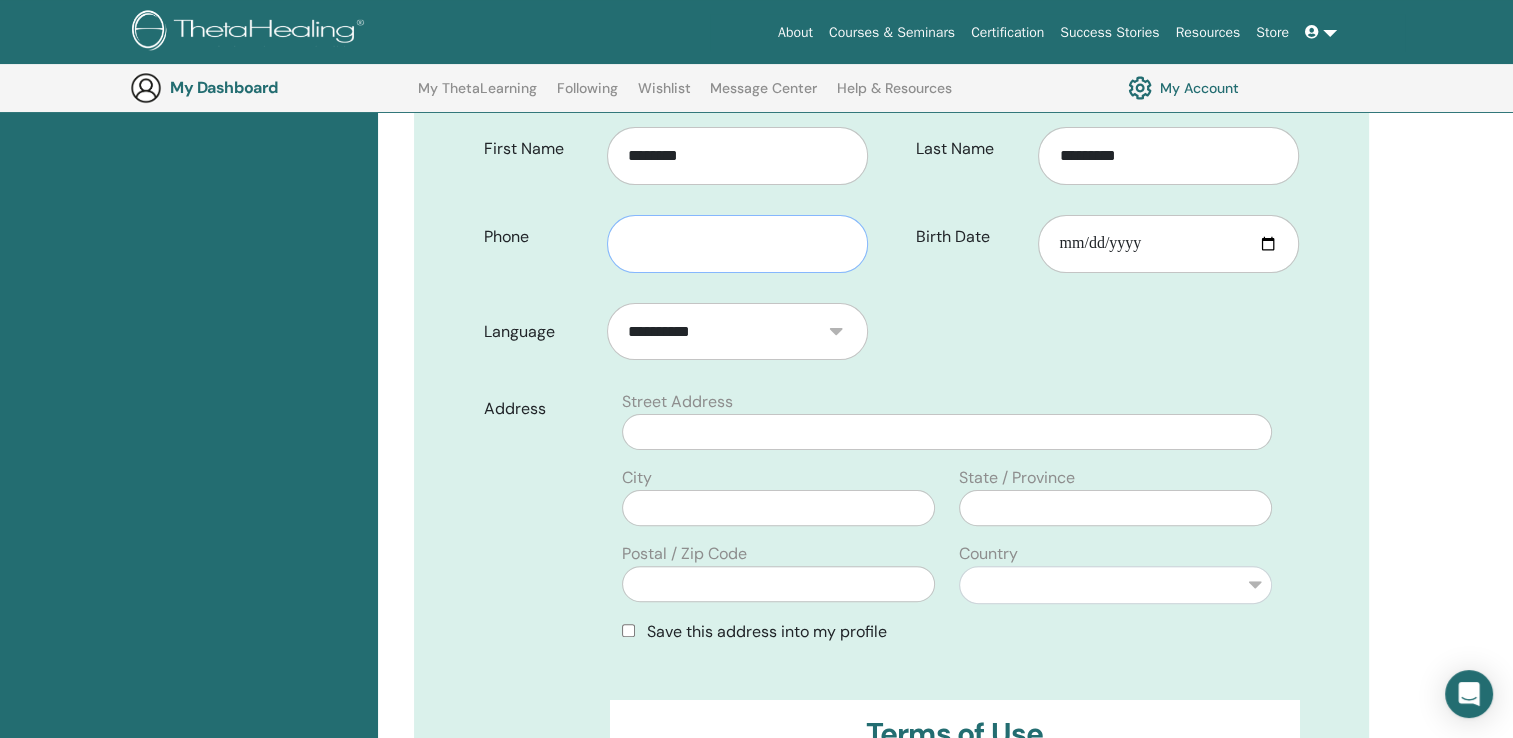 type on "**********" 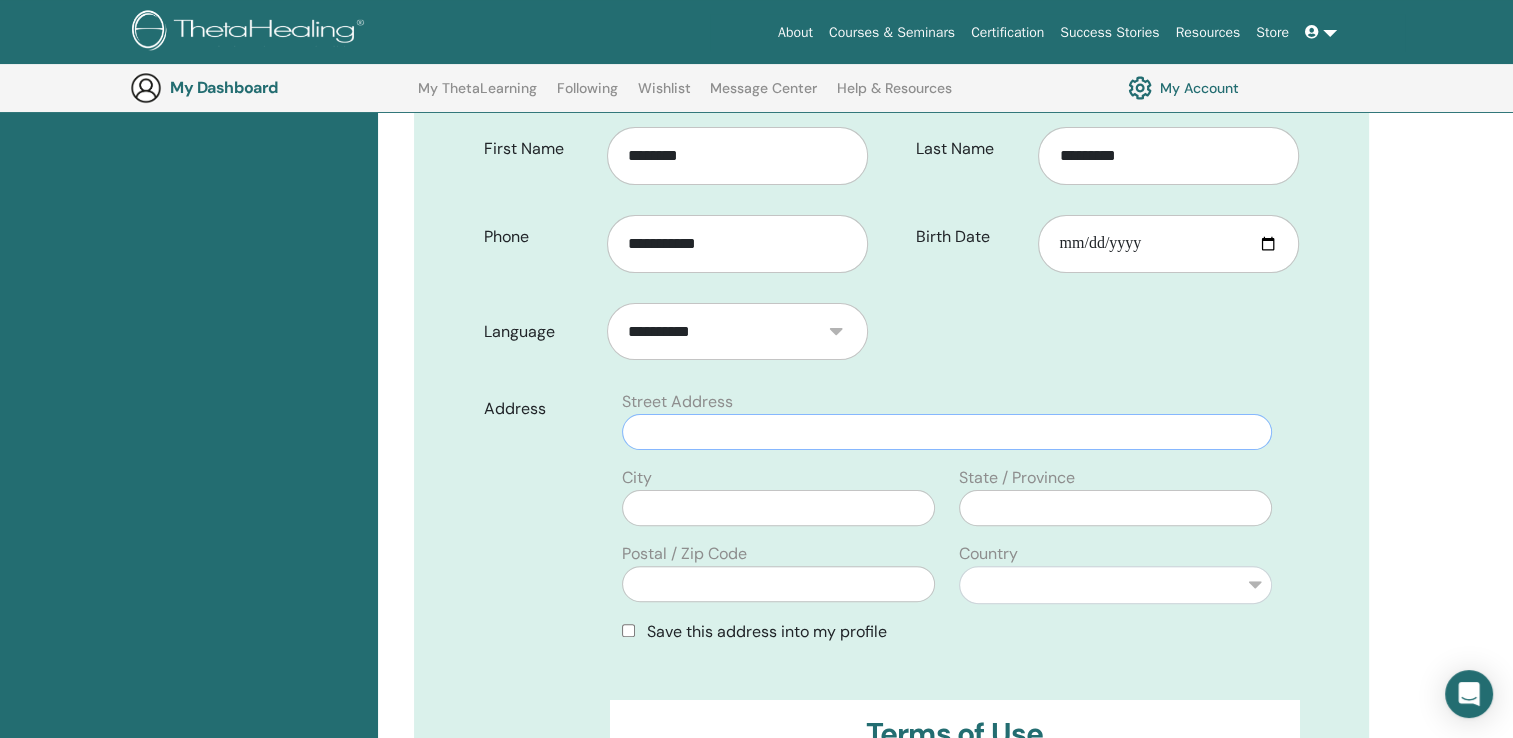 type on "**********" 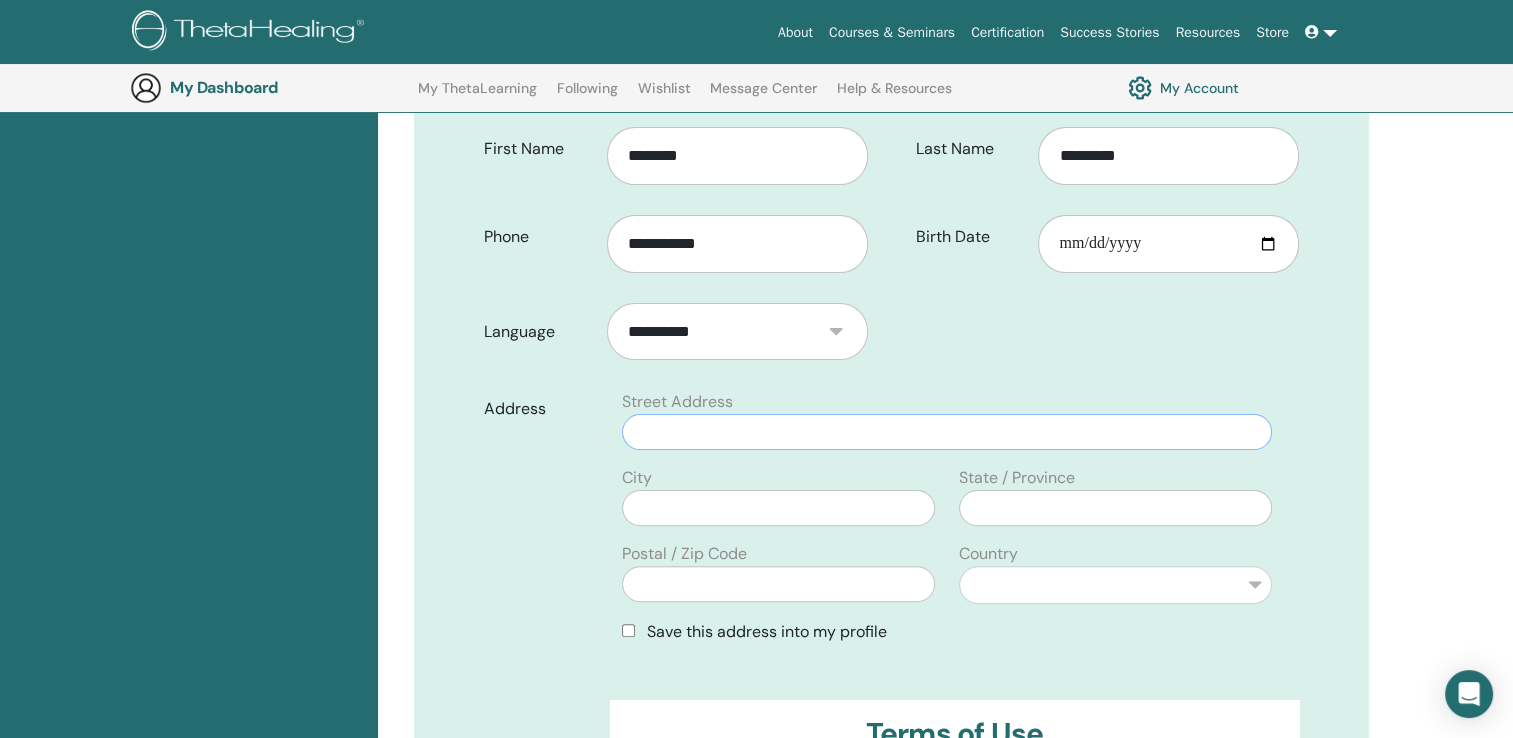 type on "******" 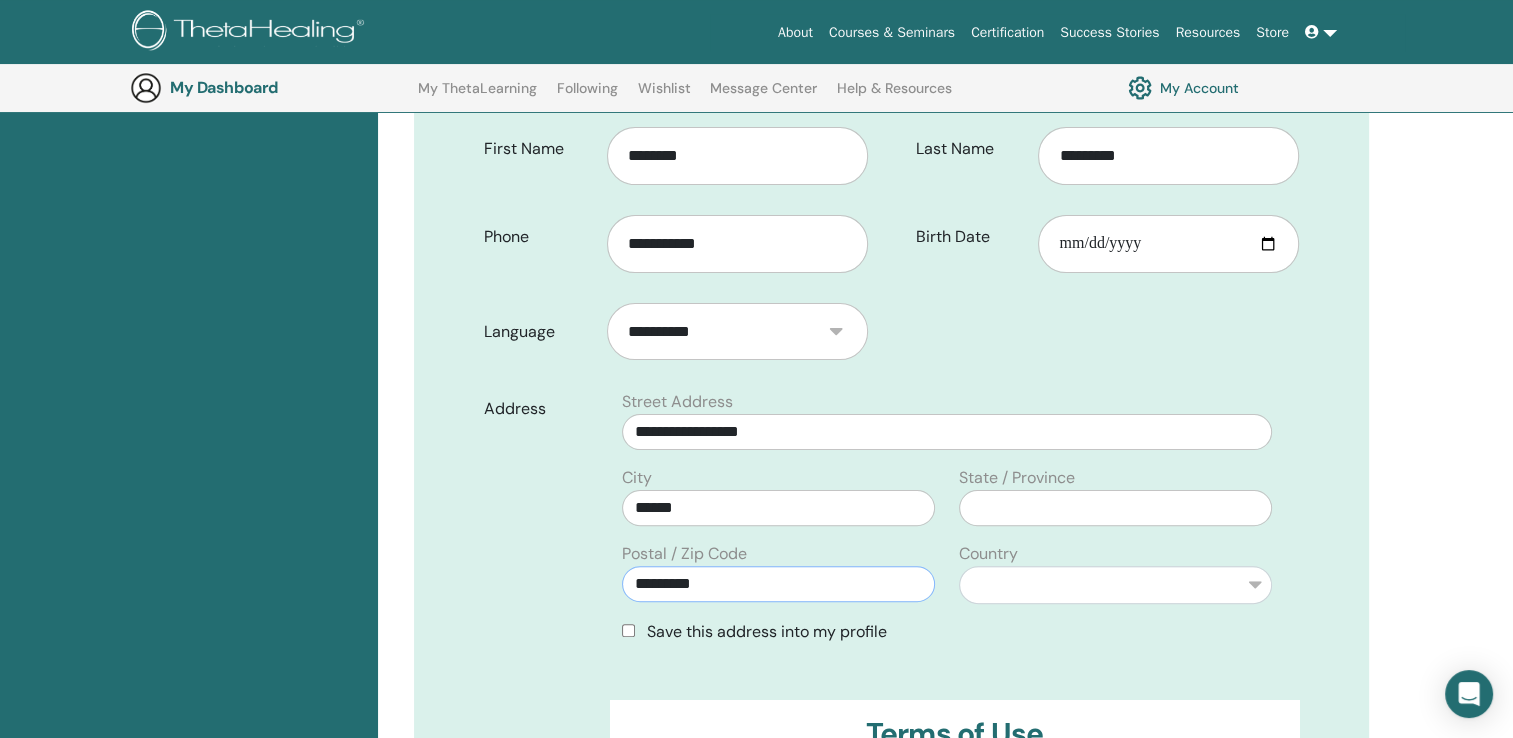 type on "********" 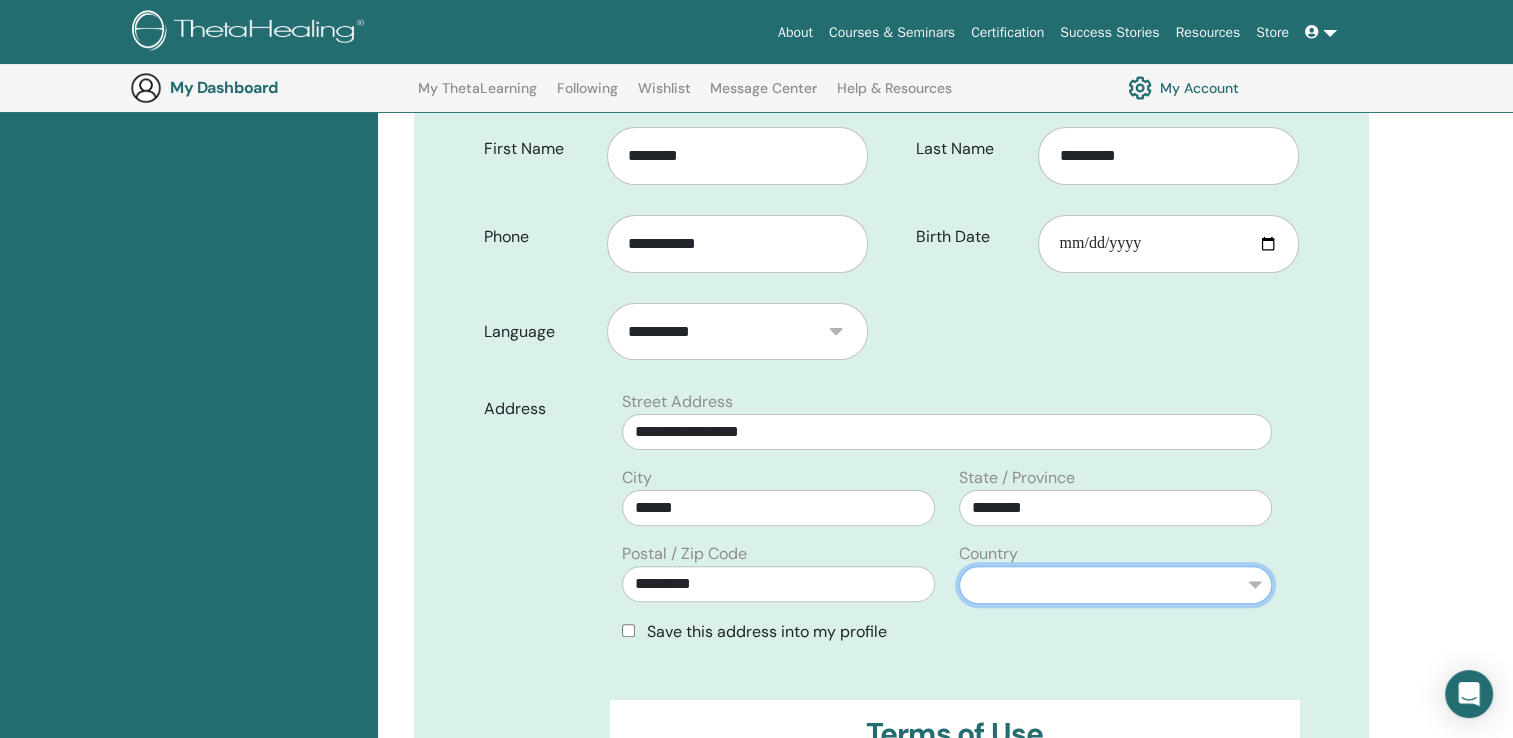 select on "**" 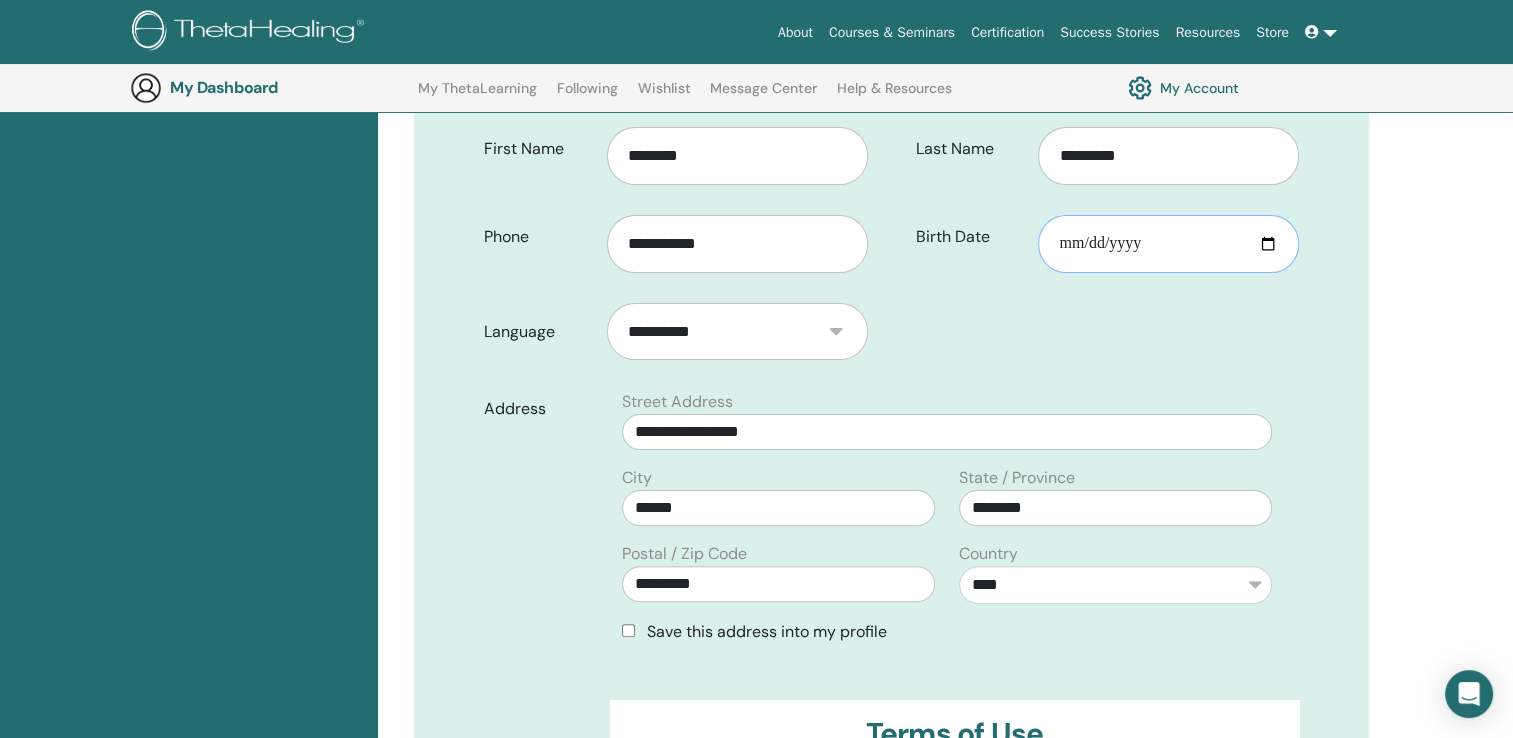 click on "Birth Date" at bounding box center (1168, 244) 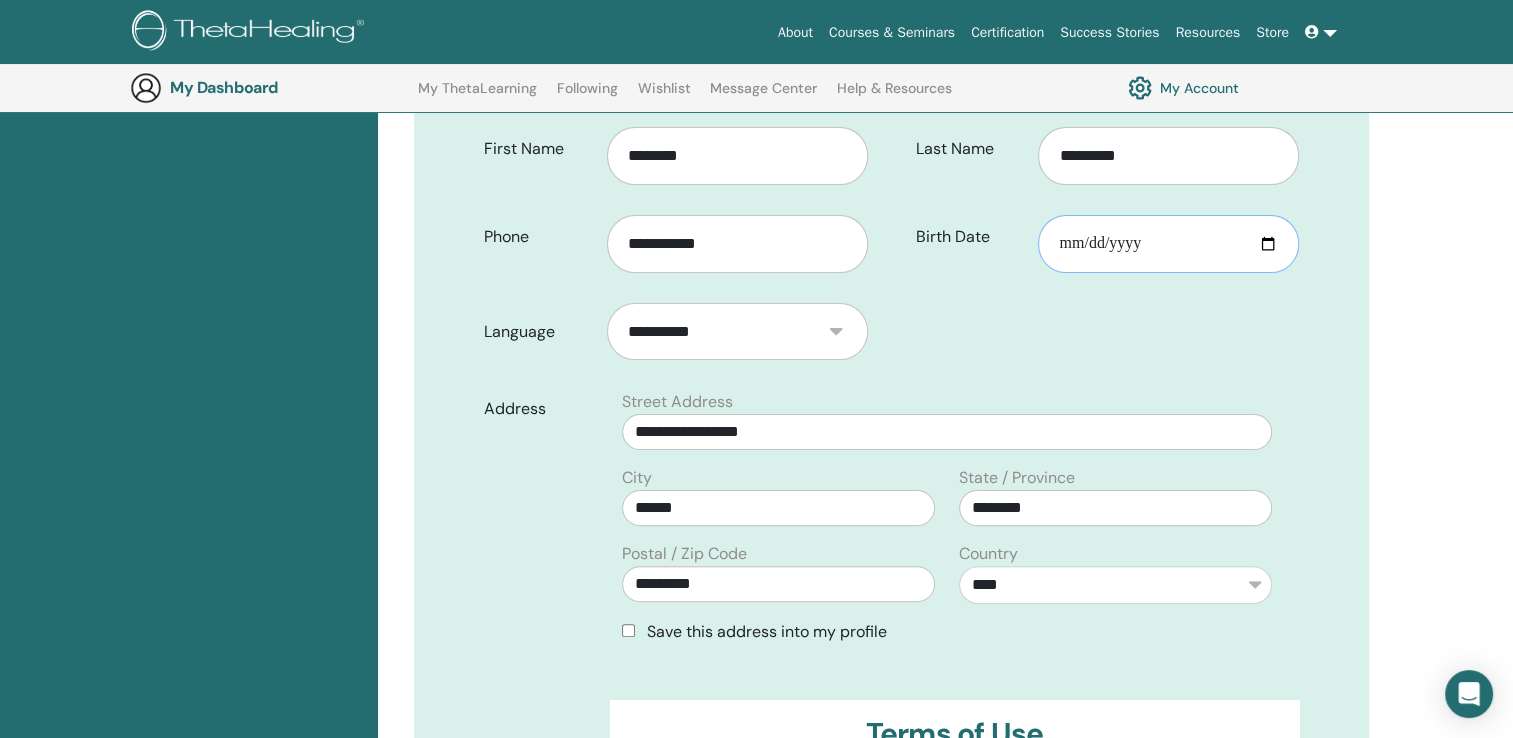 type on "**********" 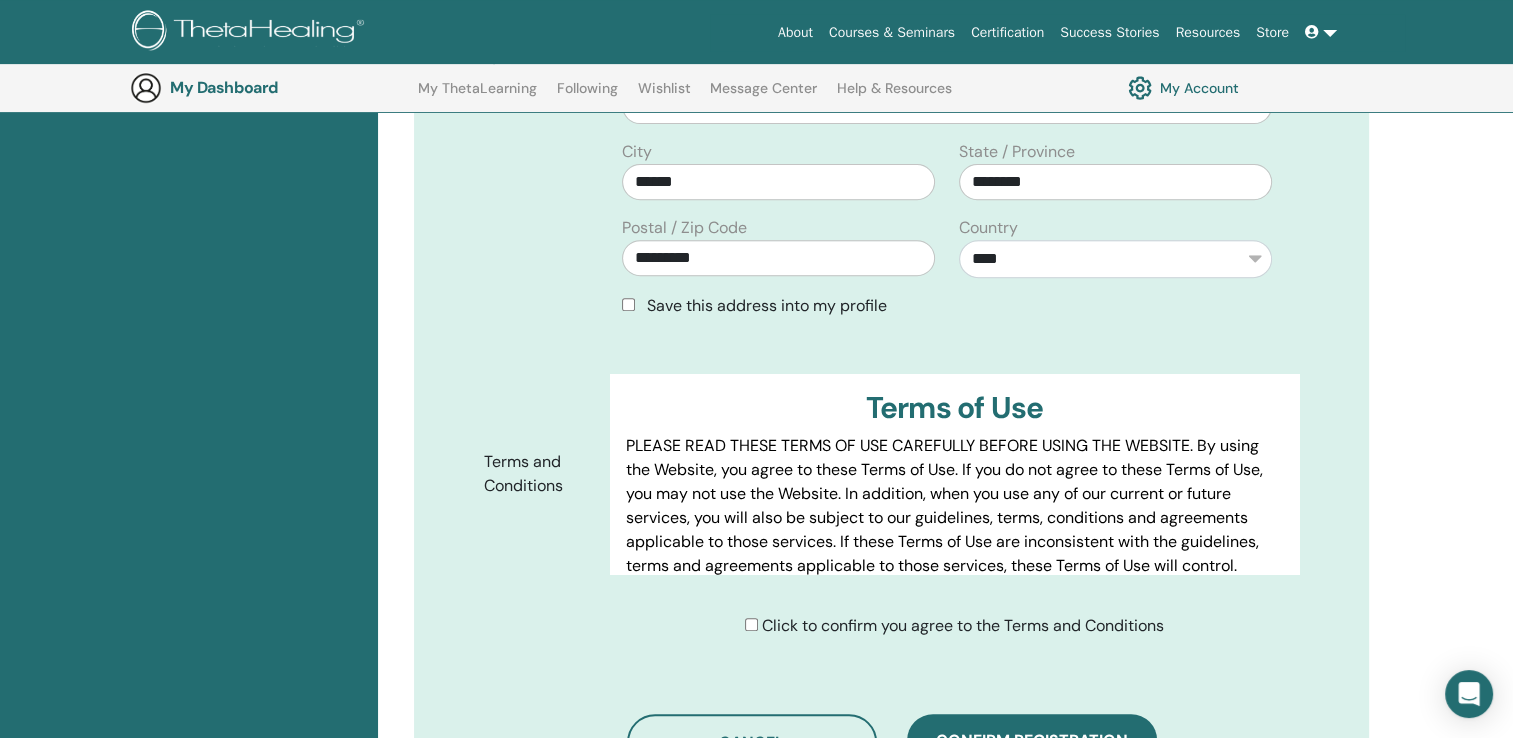 scroll, scrollTop: 790, scrollLeft: 0, axis: vertical 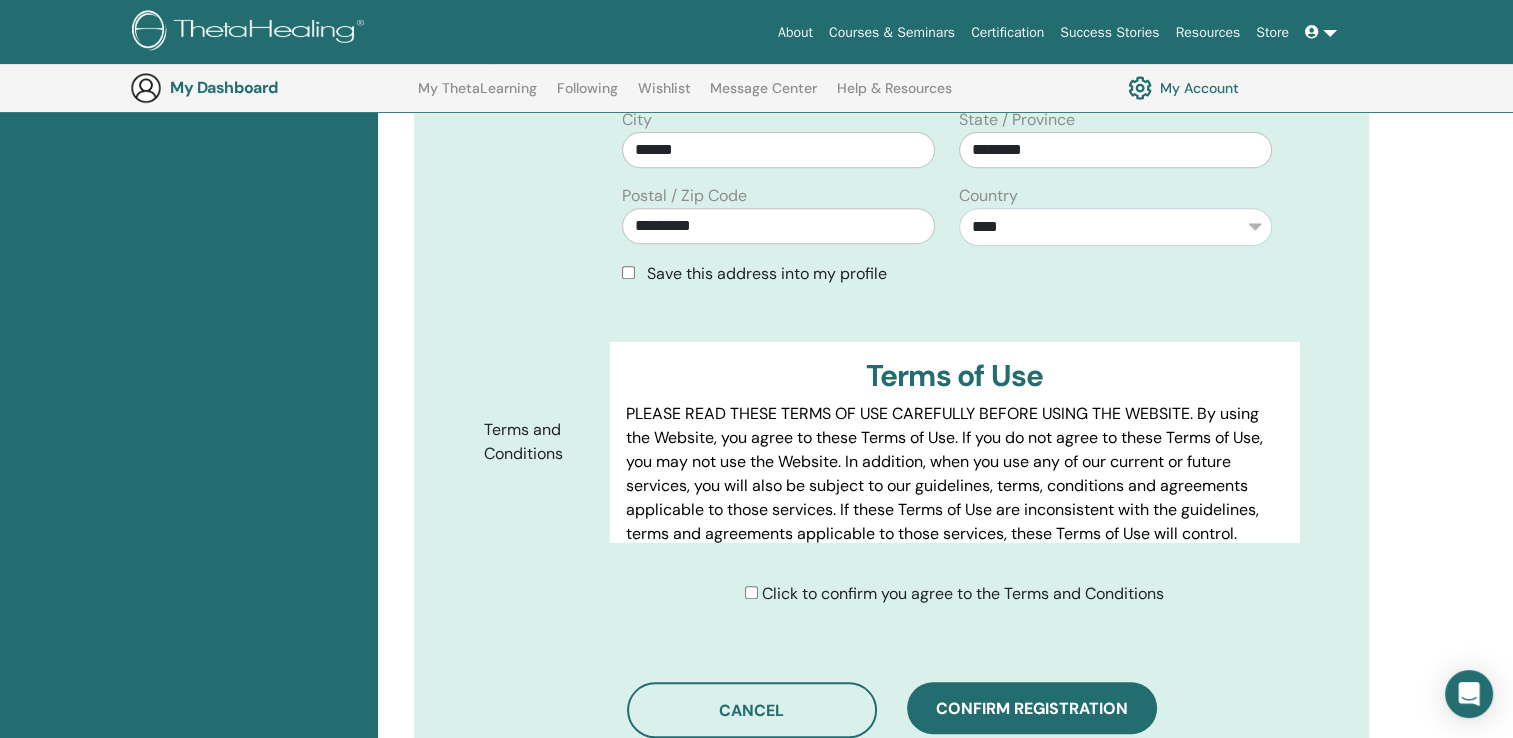 click on "Save this address into my profile" at bounding box center [947, 274] 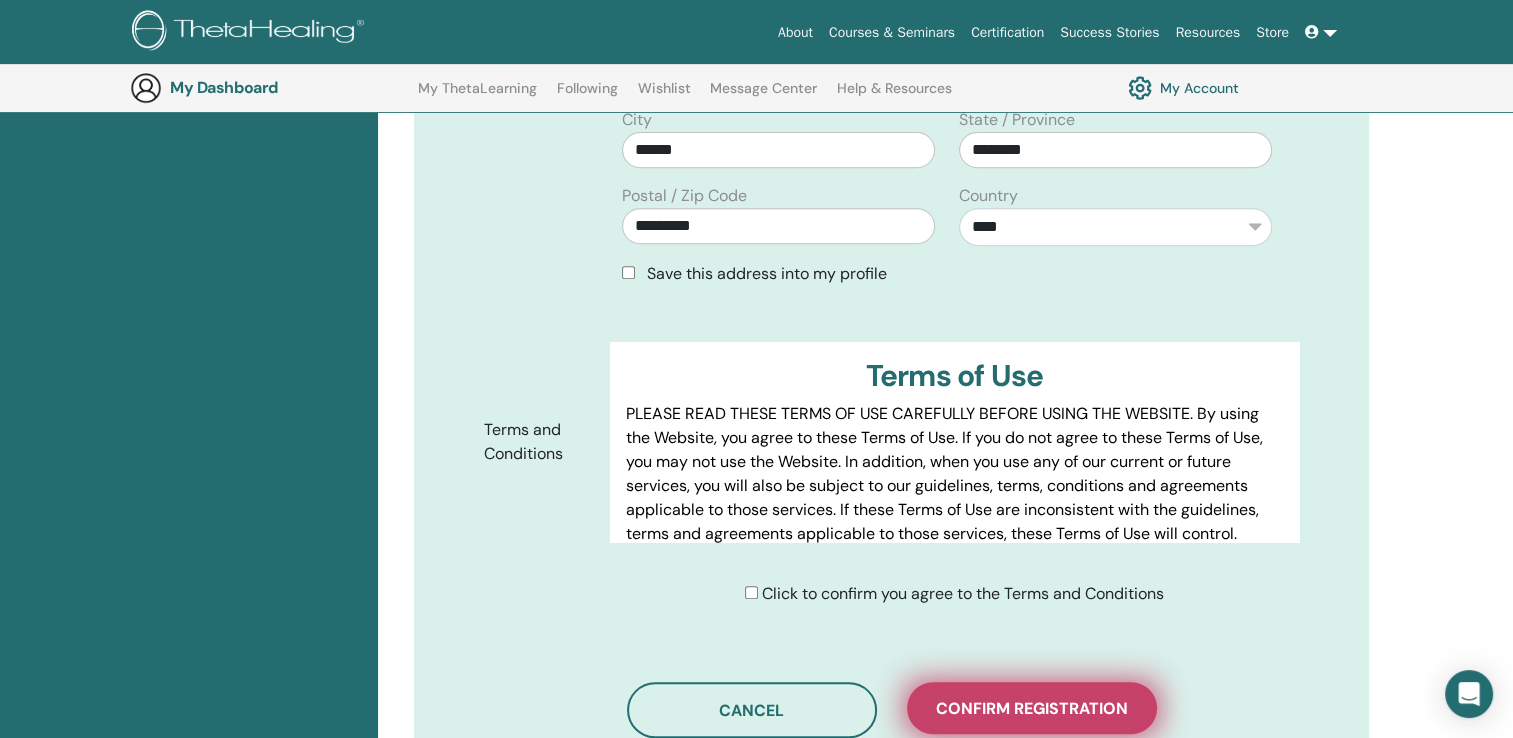 click on "Confirm registration" at bounding box center (1032, 708) 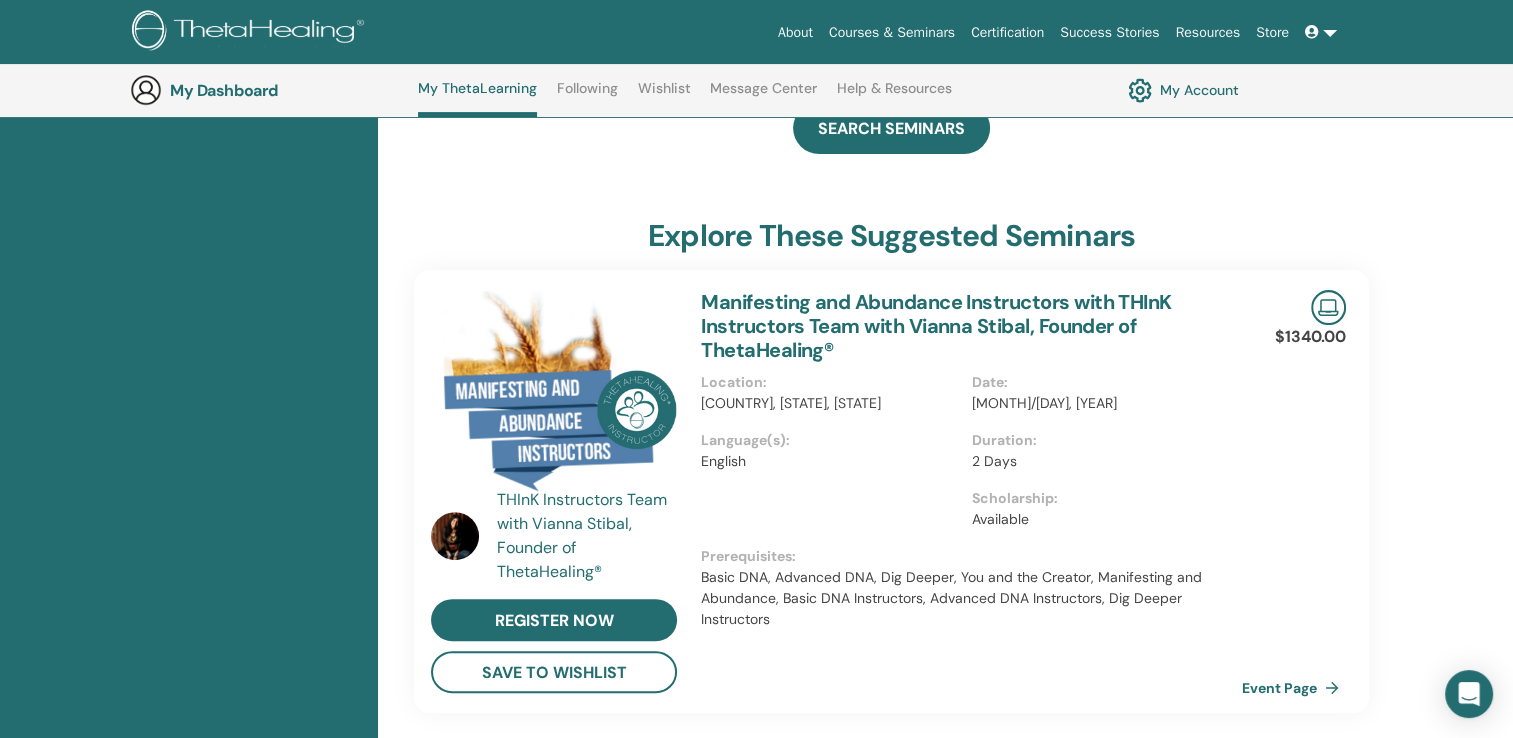 scroll, scrollTop: 608, scrollLeft: 0, axis: vertical 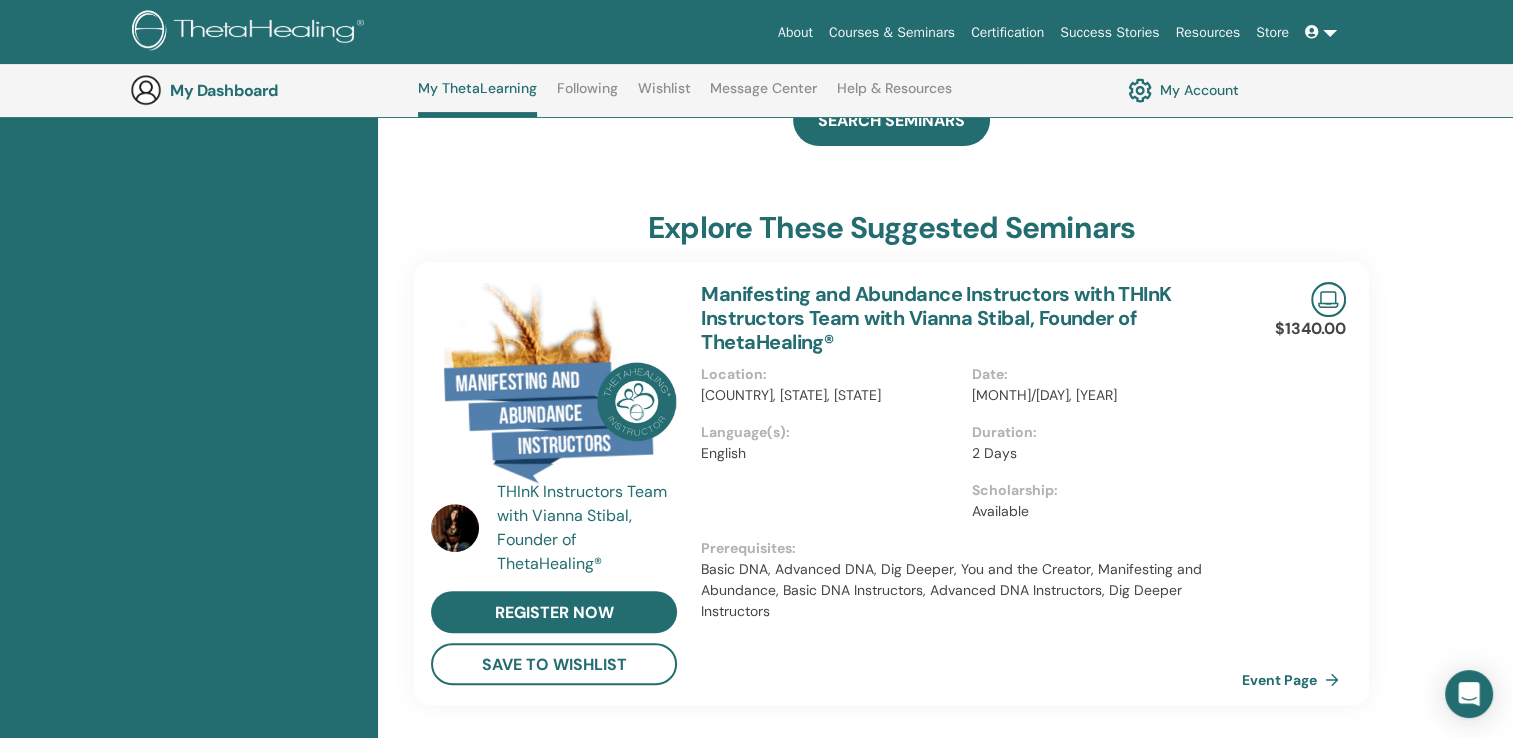 click on "Courses & Seminars" at bounding box center [892, 32] 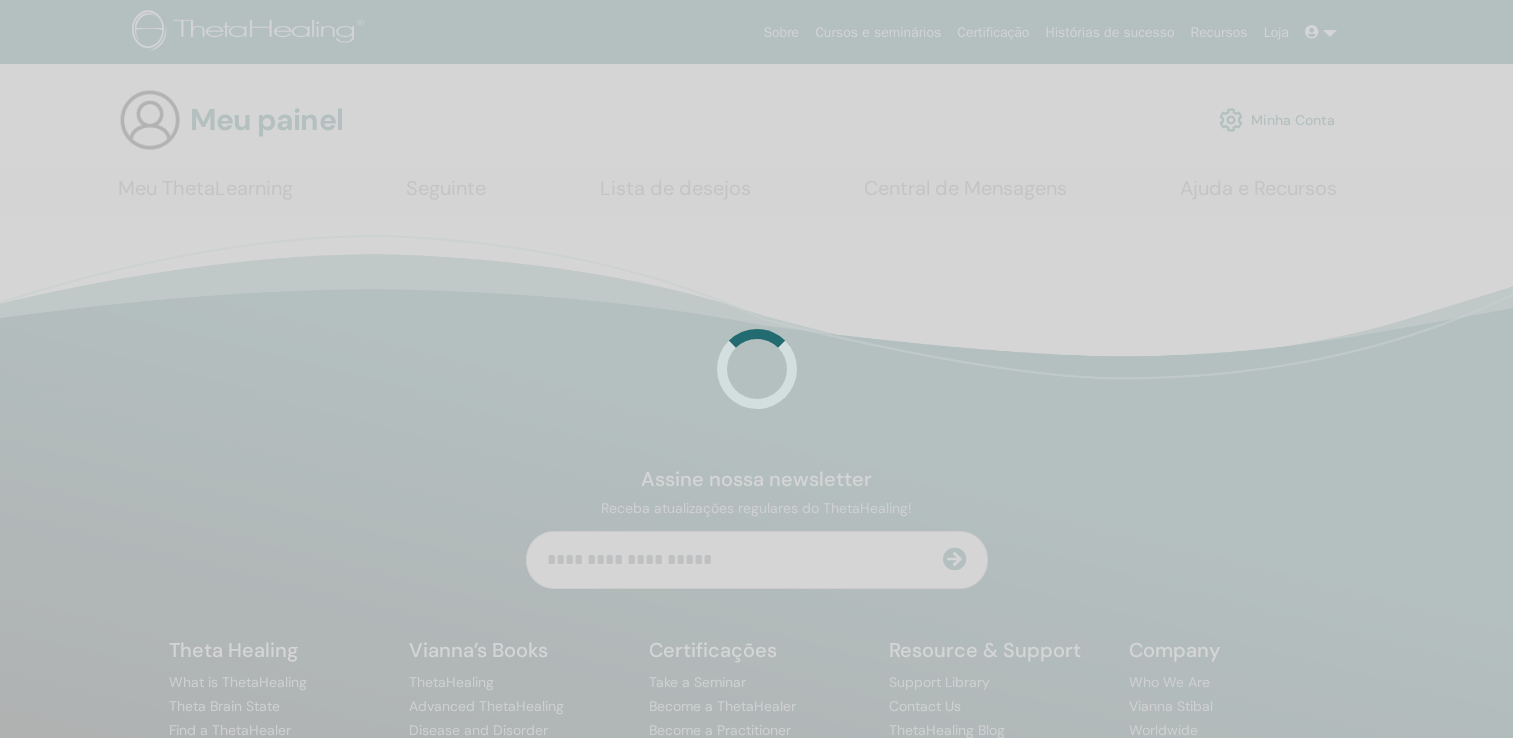 scroll, scrollTop: 0, scrollLeft: 0, axis: both 